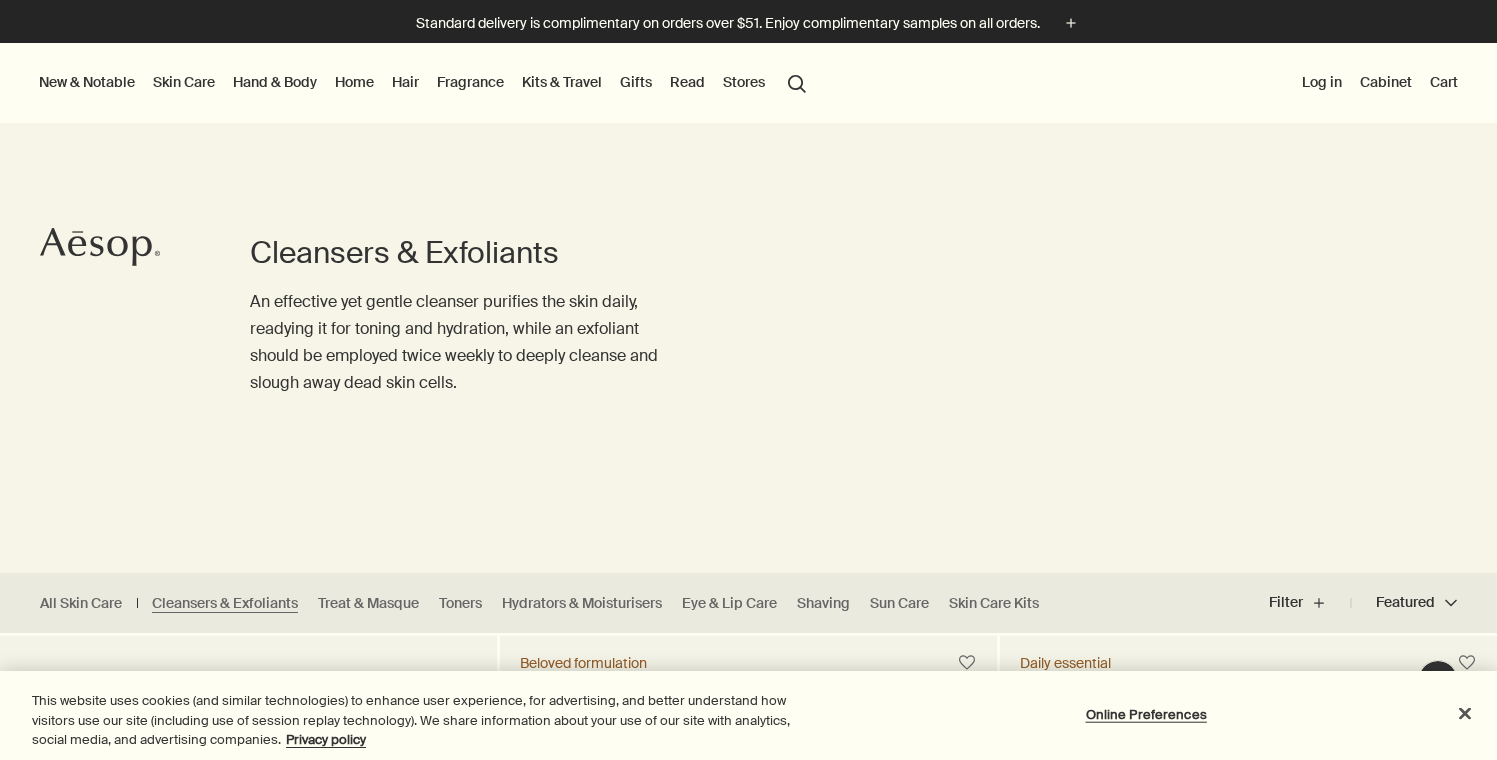 scroll, scrollTop: 0, scrollLeft: 0, axis: both 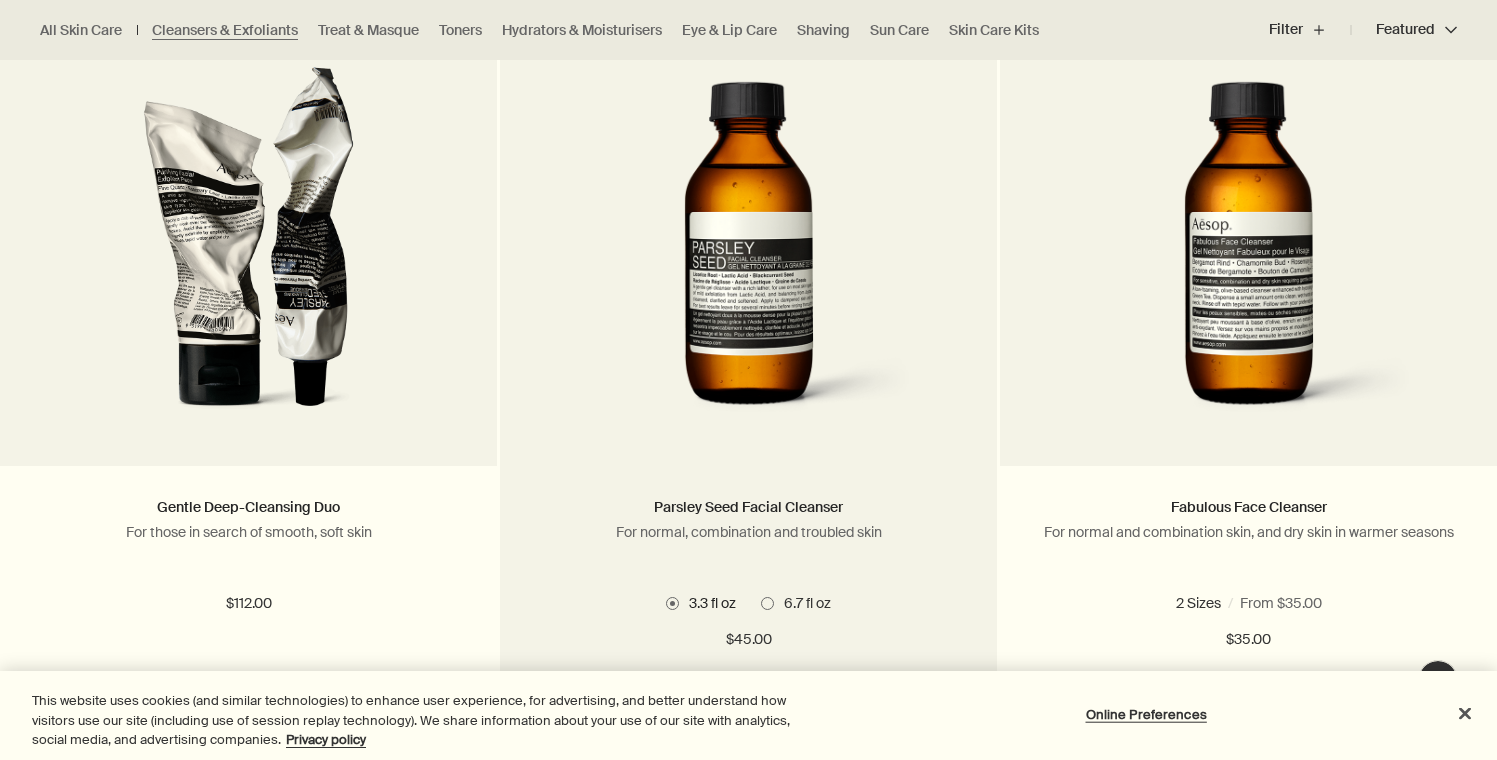 click at bounding box center (748, 251) 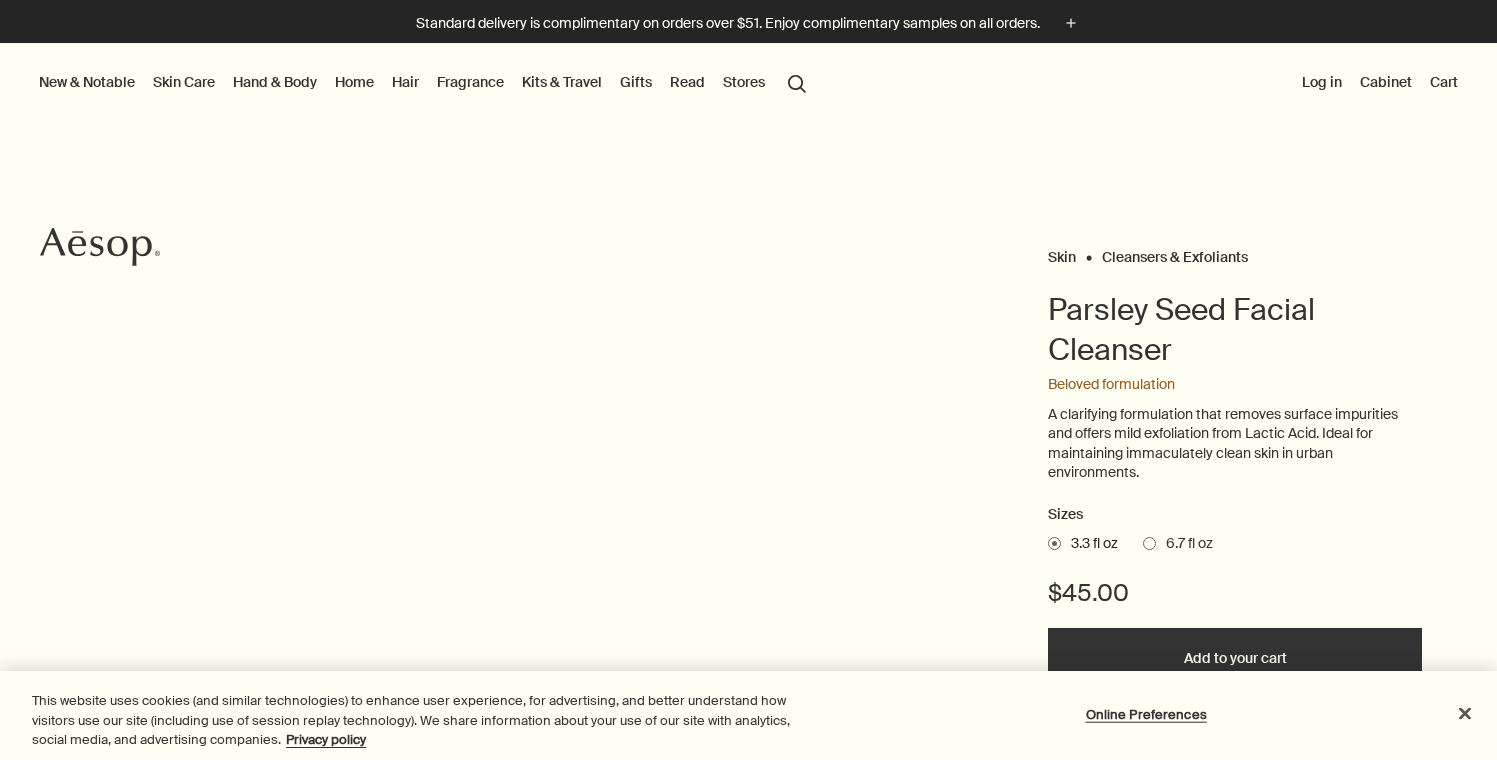 scroll, scrollTop: 0, scrollLeft: 0, axis: both 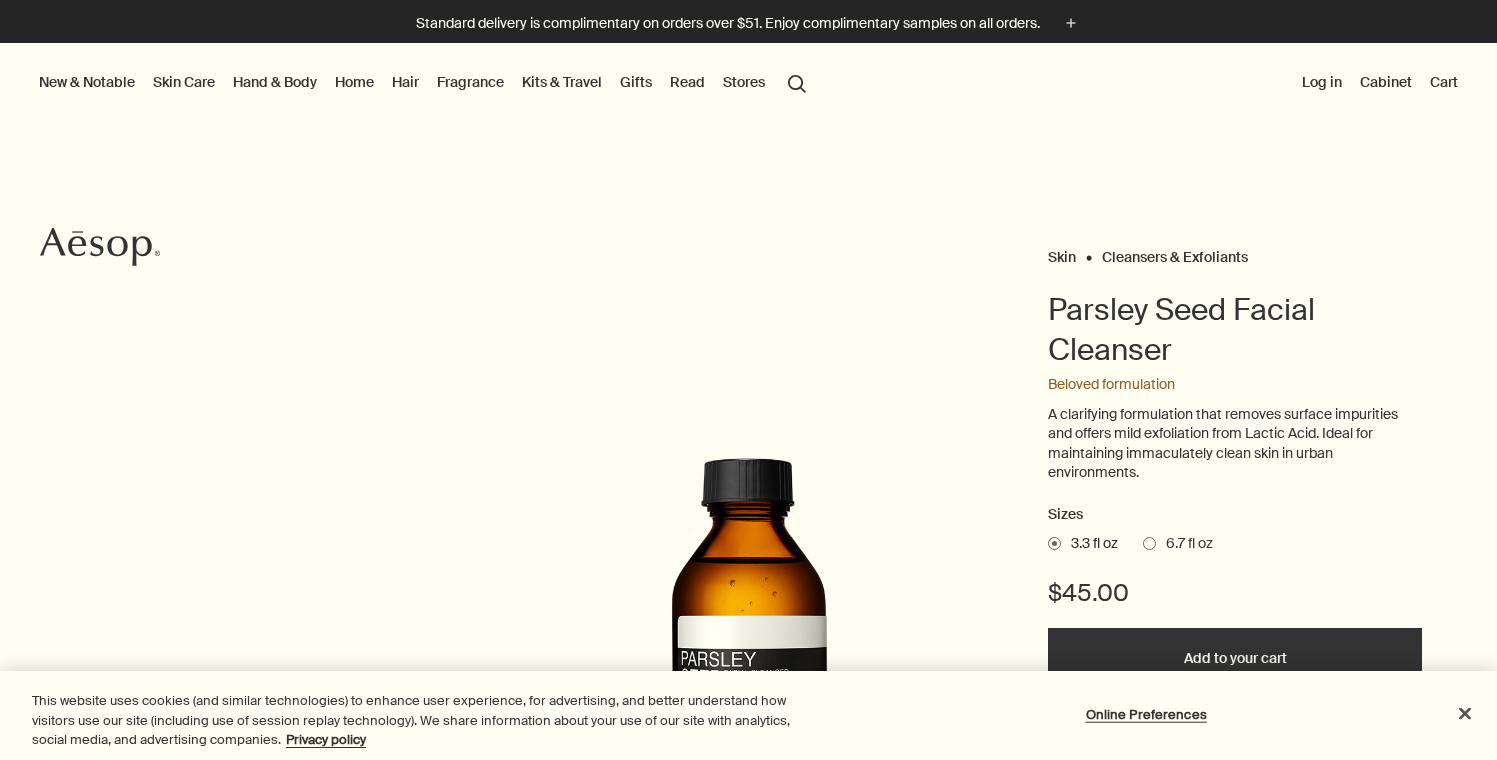 click at bounding box center (1149, 543) 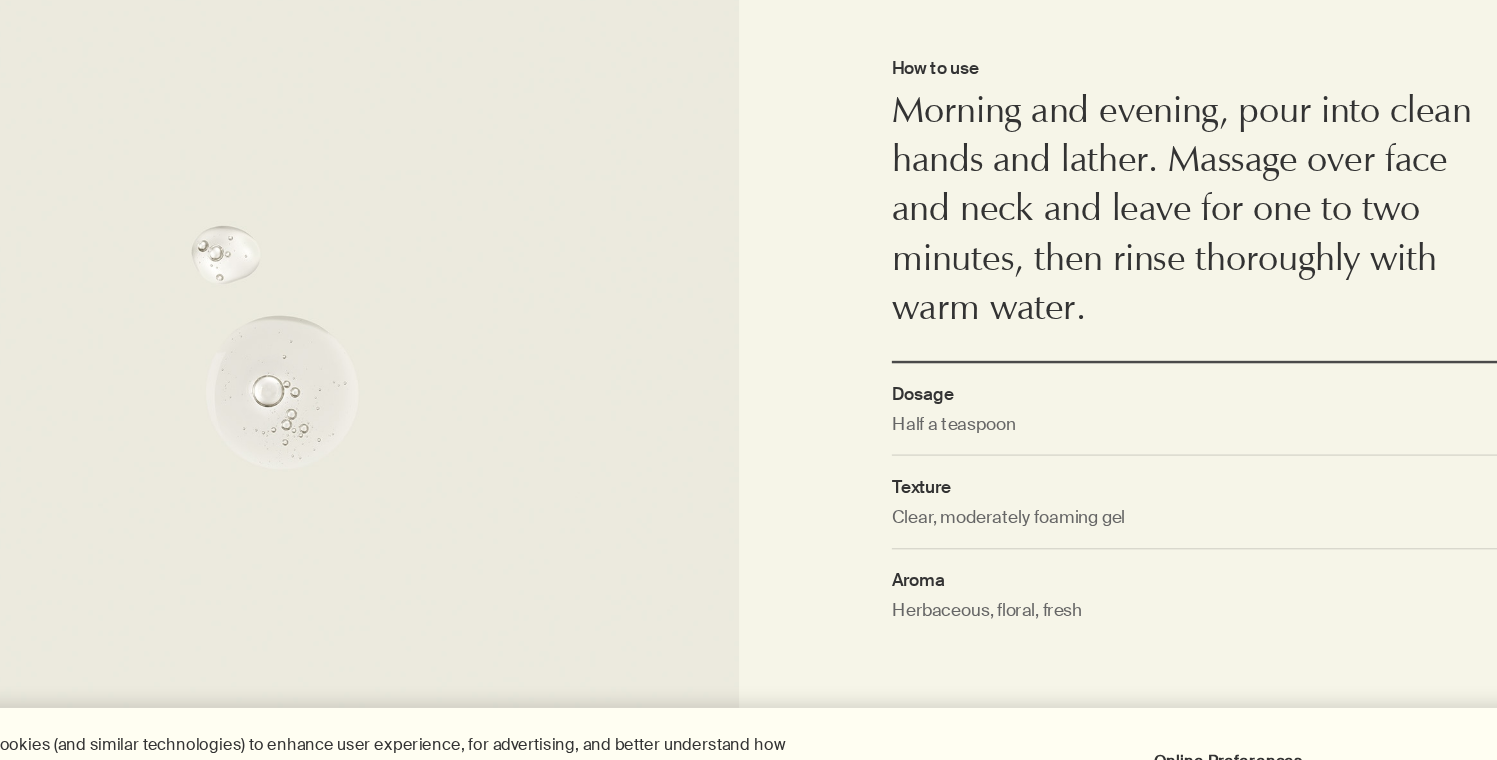 scroll, scrollTop: 1425, scrollLeft: 0, axis: vertical 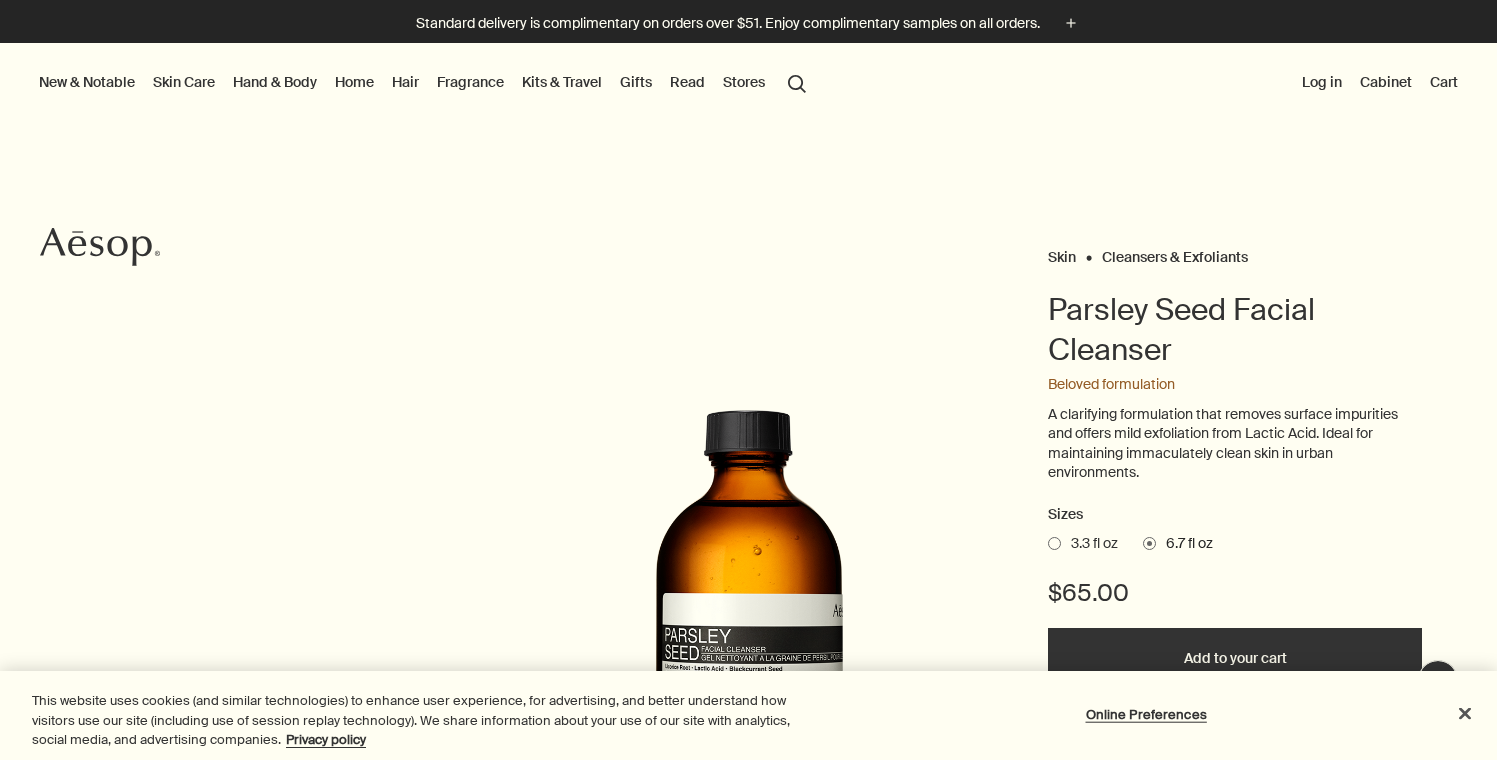 click on "Skin Care" at bounding box center [184, 82] 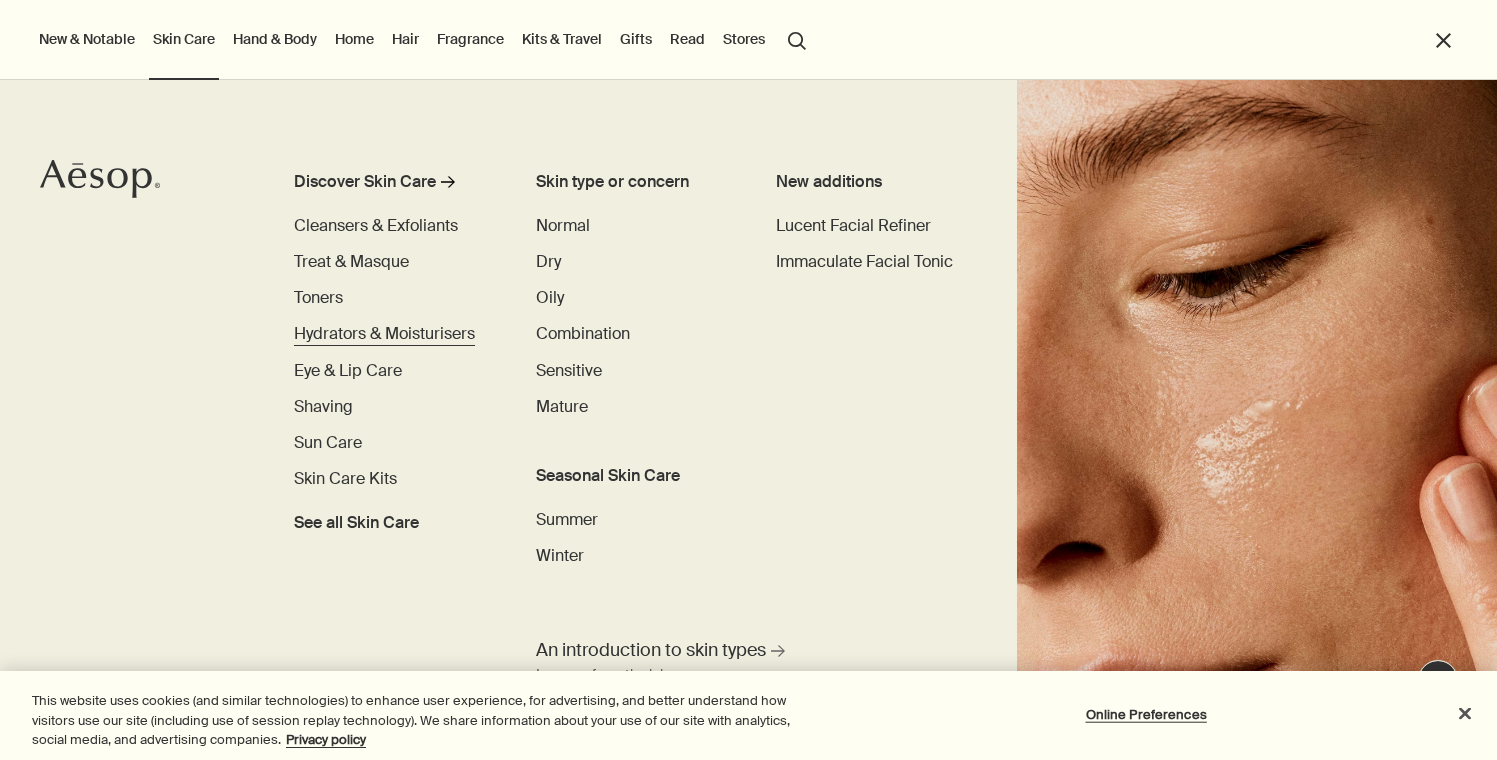 click on "Hydrators & Moisturisers" at bounding box center (384, 333) 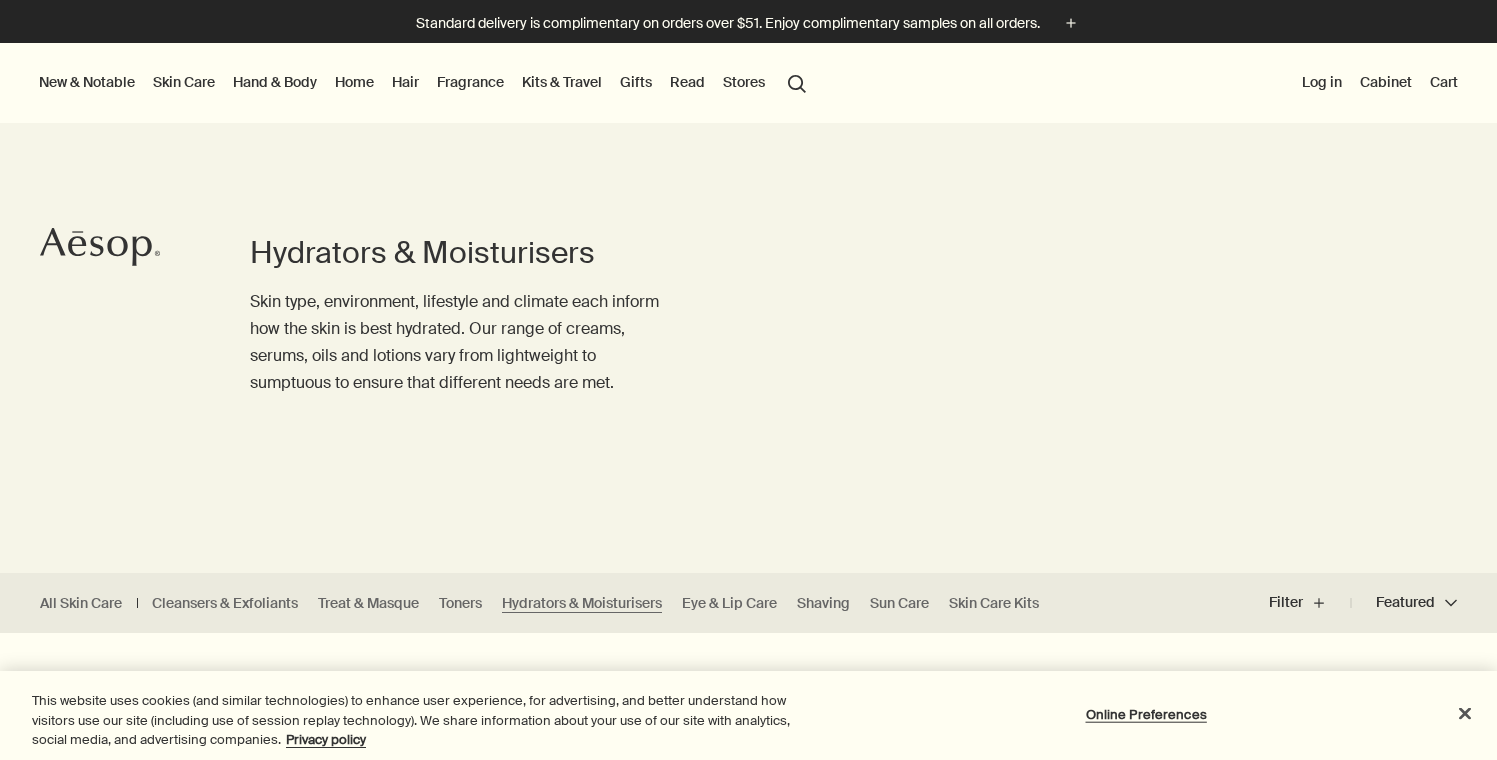 scroll, scrollTop: 0, scrollLeft: 0, axis: both 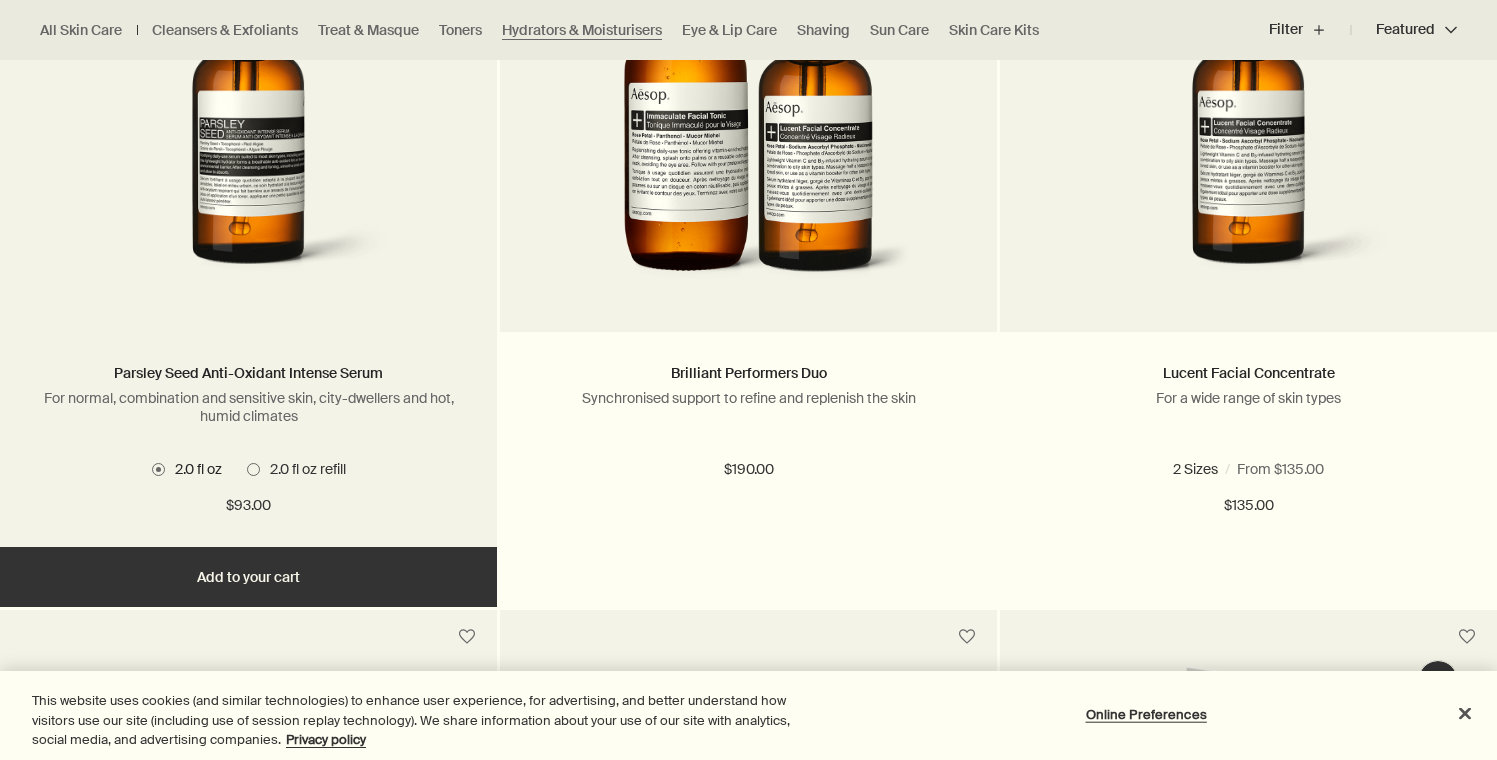 click at bounding box center (248, 117) 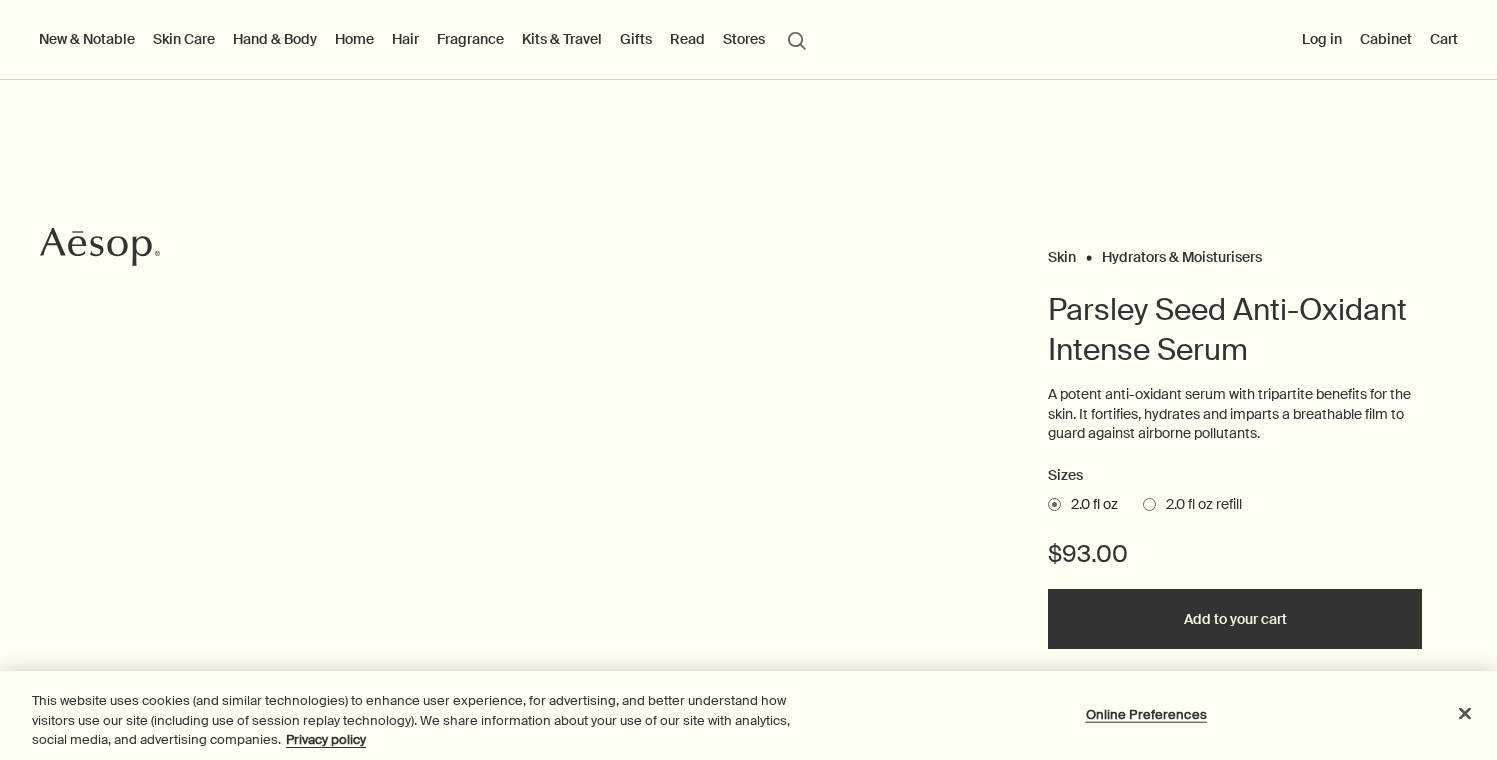 scroll, scrollTop: 0, scrollLeft: 0, axis: both 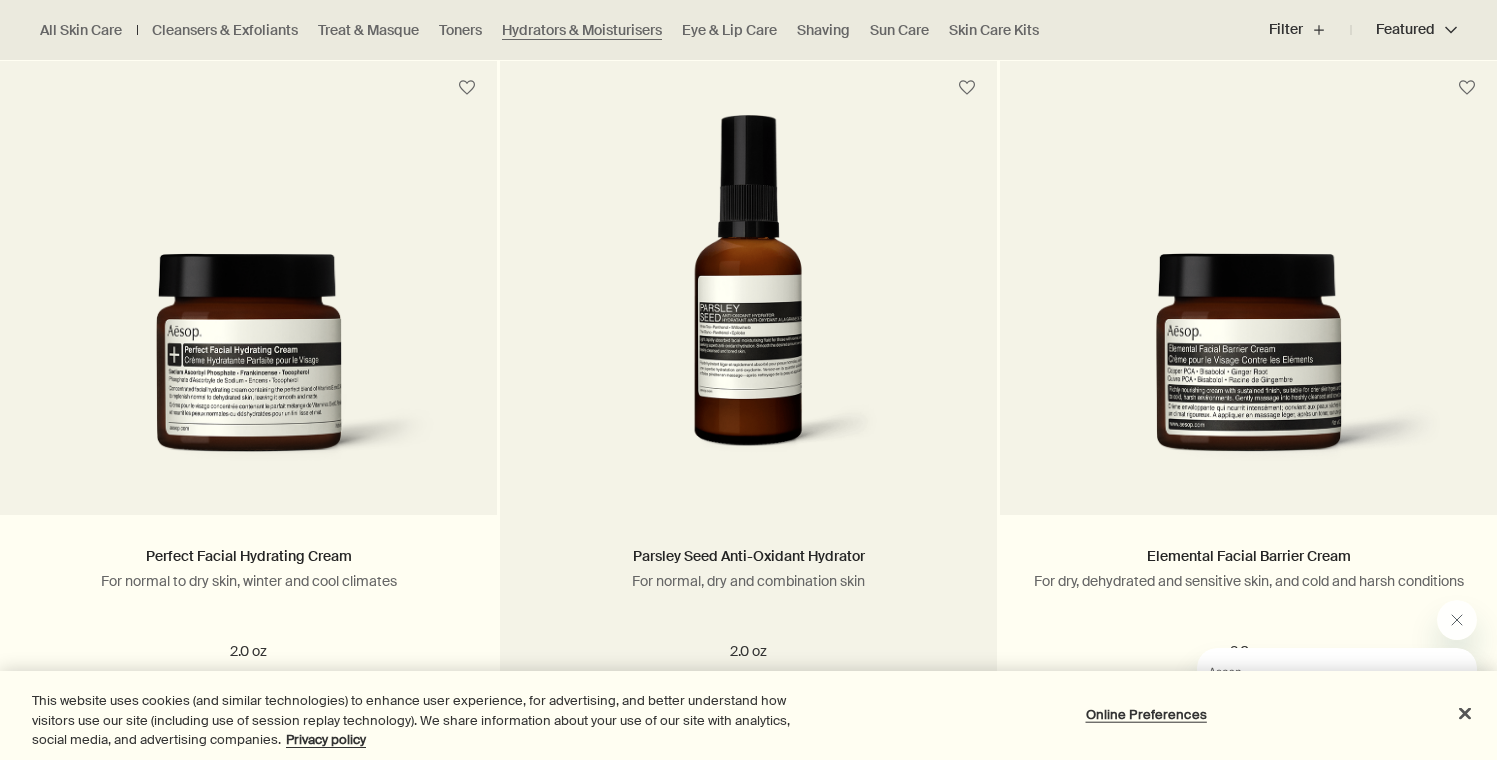 click at bounding box center (748, 300) 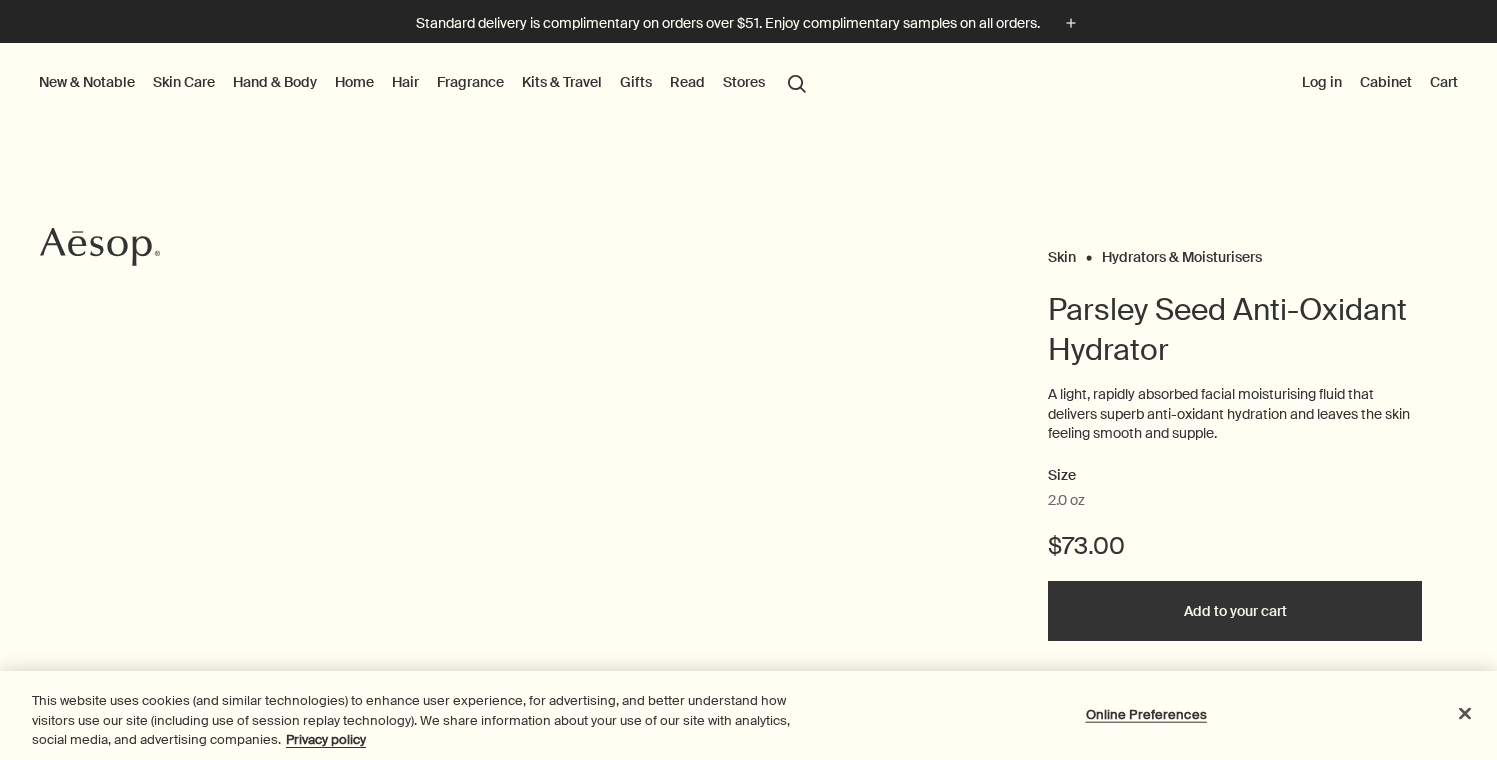 scroll, scrollTop: 0, scrollLeft: 0, axis: both 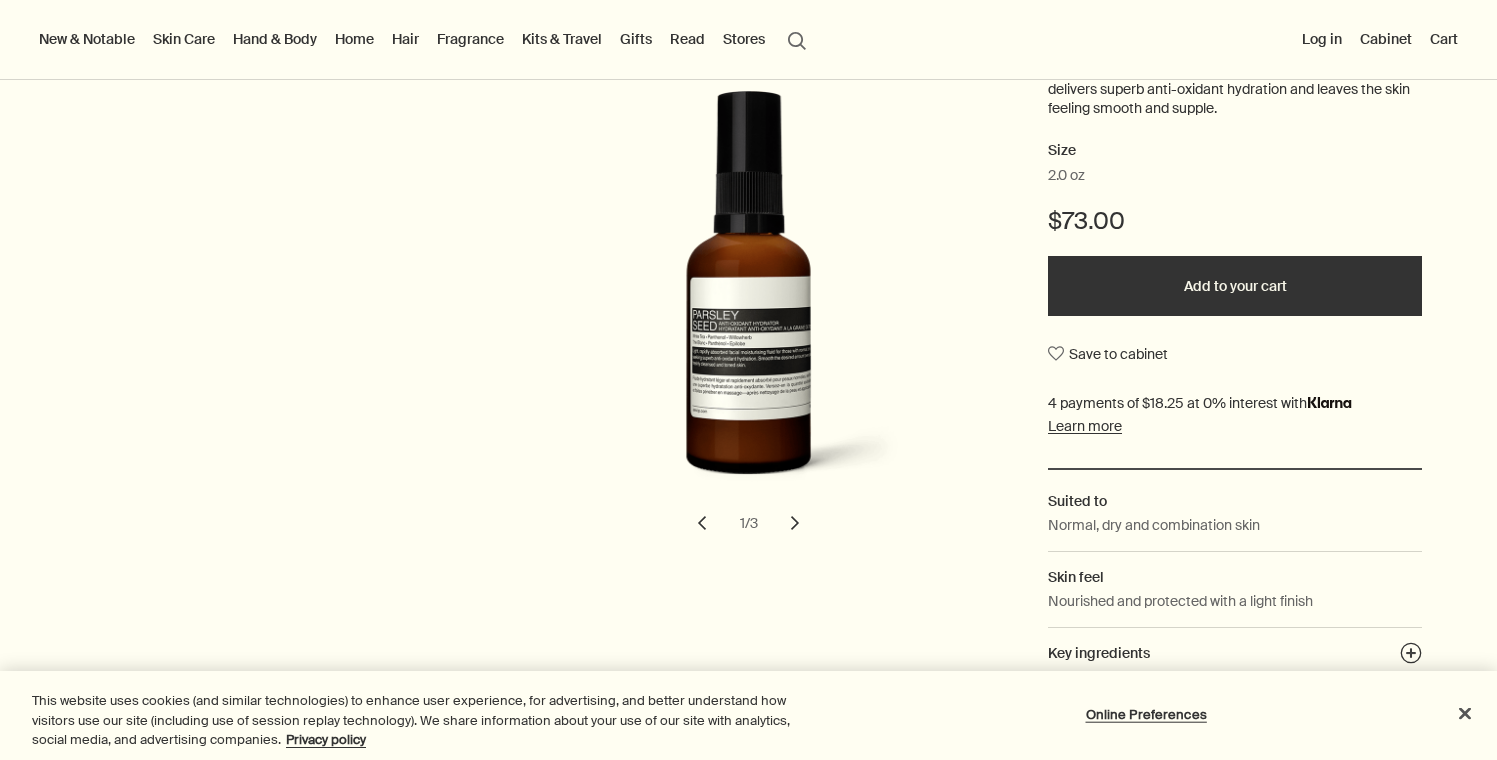 click on "chevron" at bounding box center [795, 523] 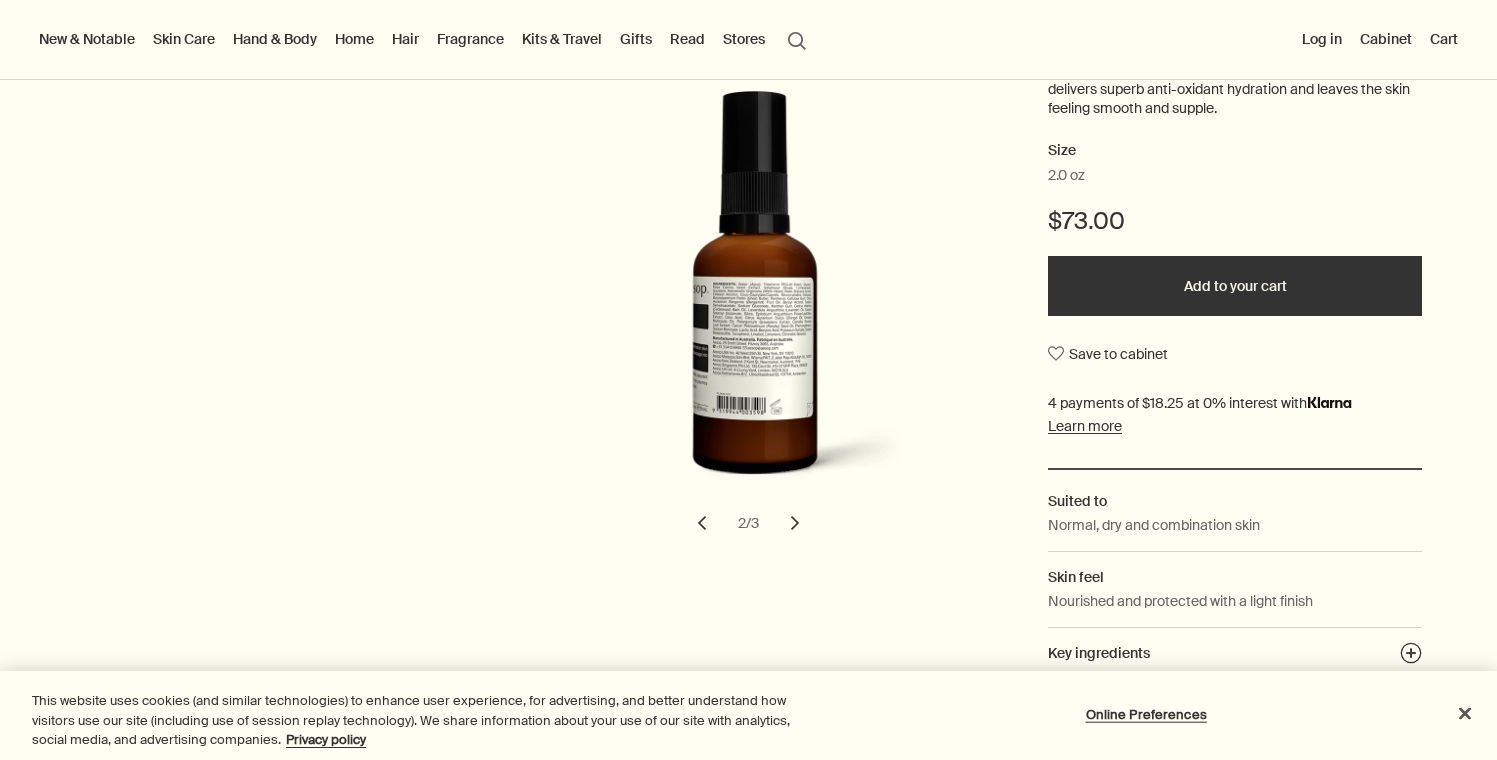 click on "chevron" at bounding box center [795, 523] 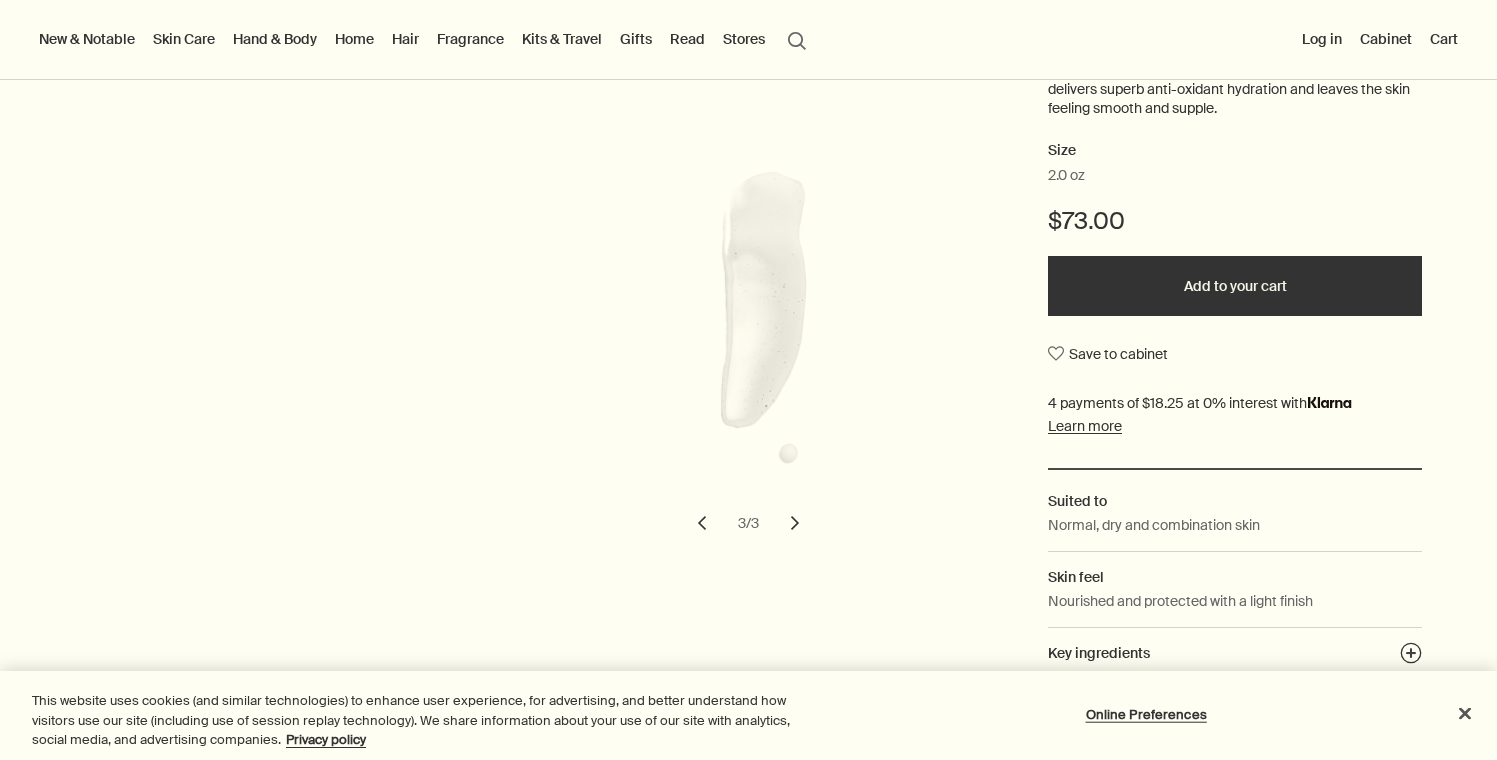 click on "chevron" at bounding box center [795, 523] 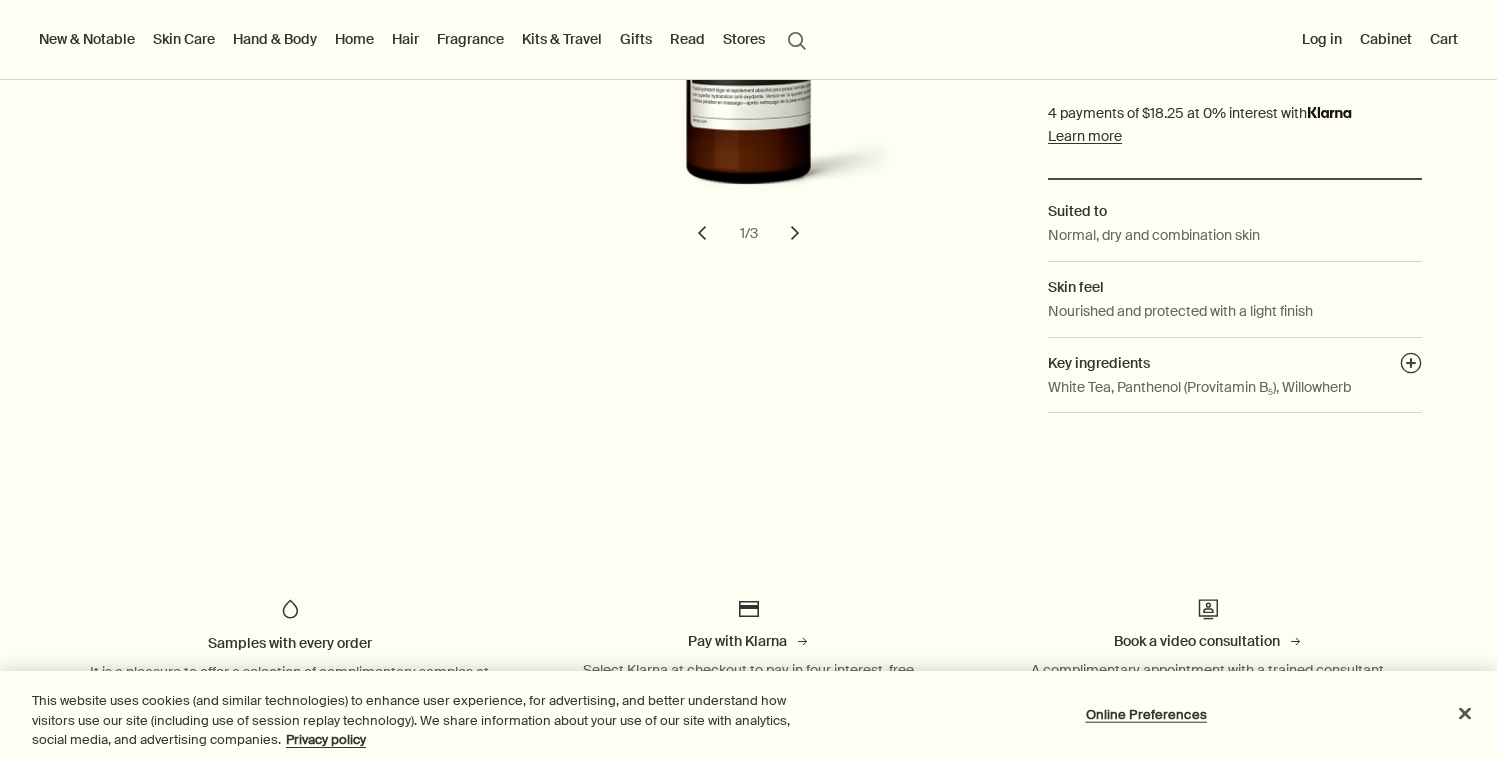 scroll, scrollTop: 624, scrollLeft: 0, axis: vertical 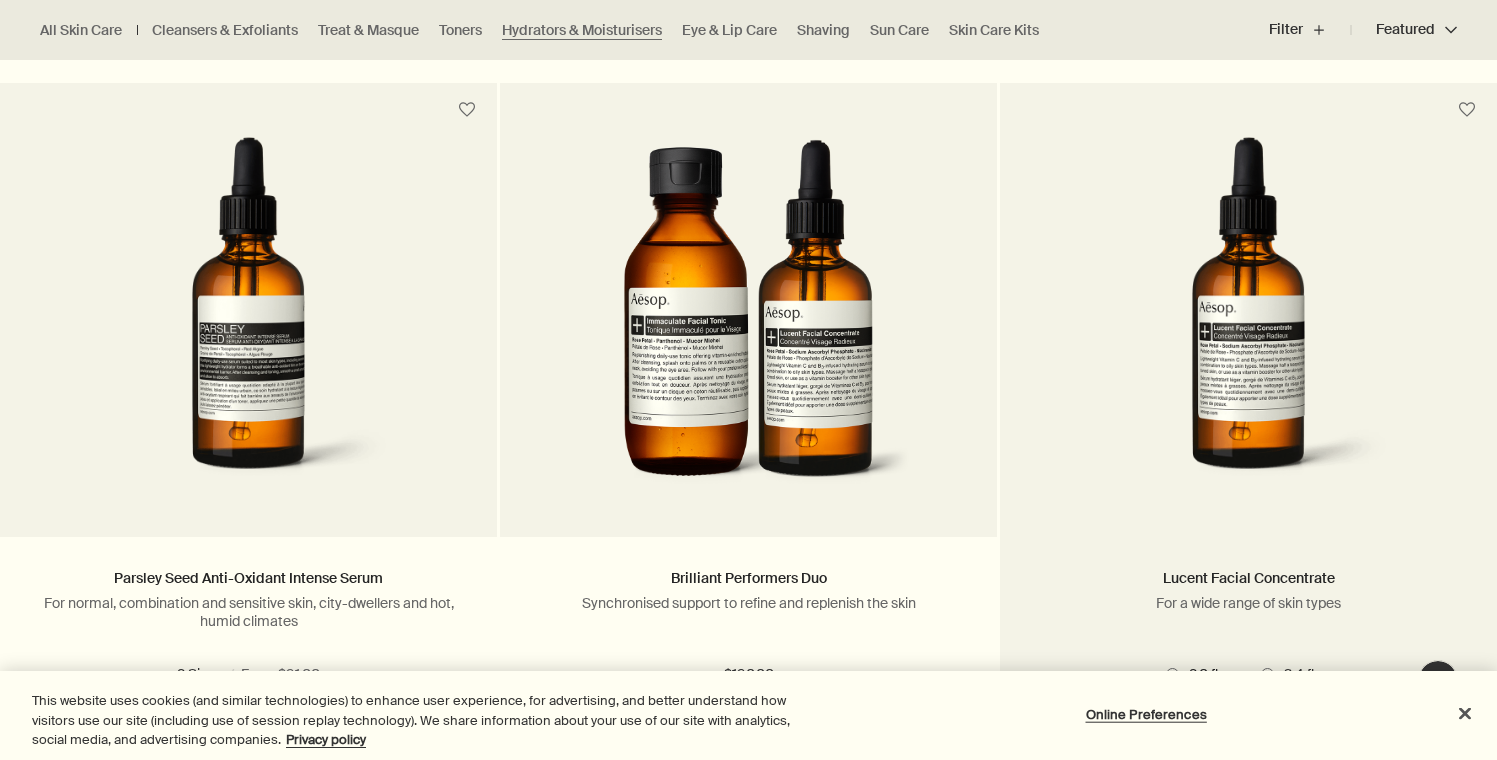 click at bounding box center (1248, 322) 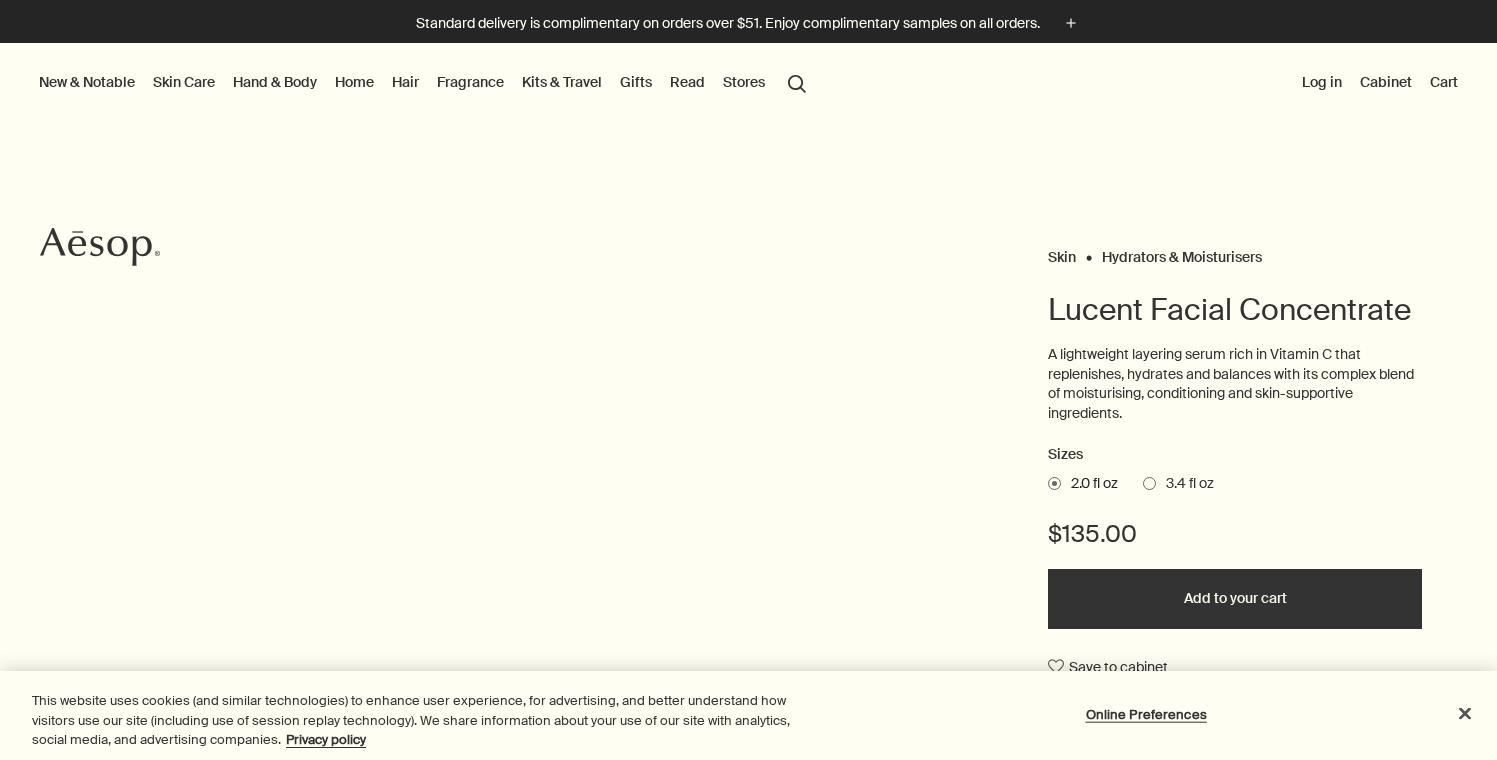 scroll, scrollTop: 0, scrollLeft: 0, axis: both 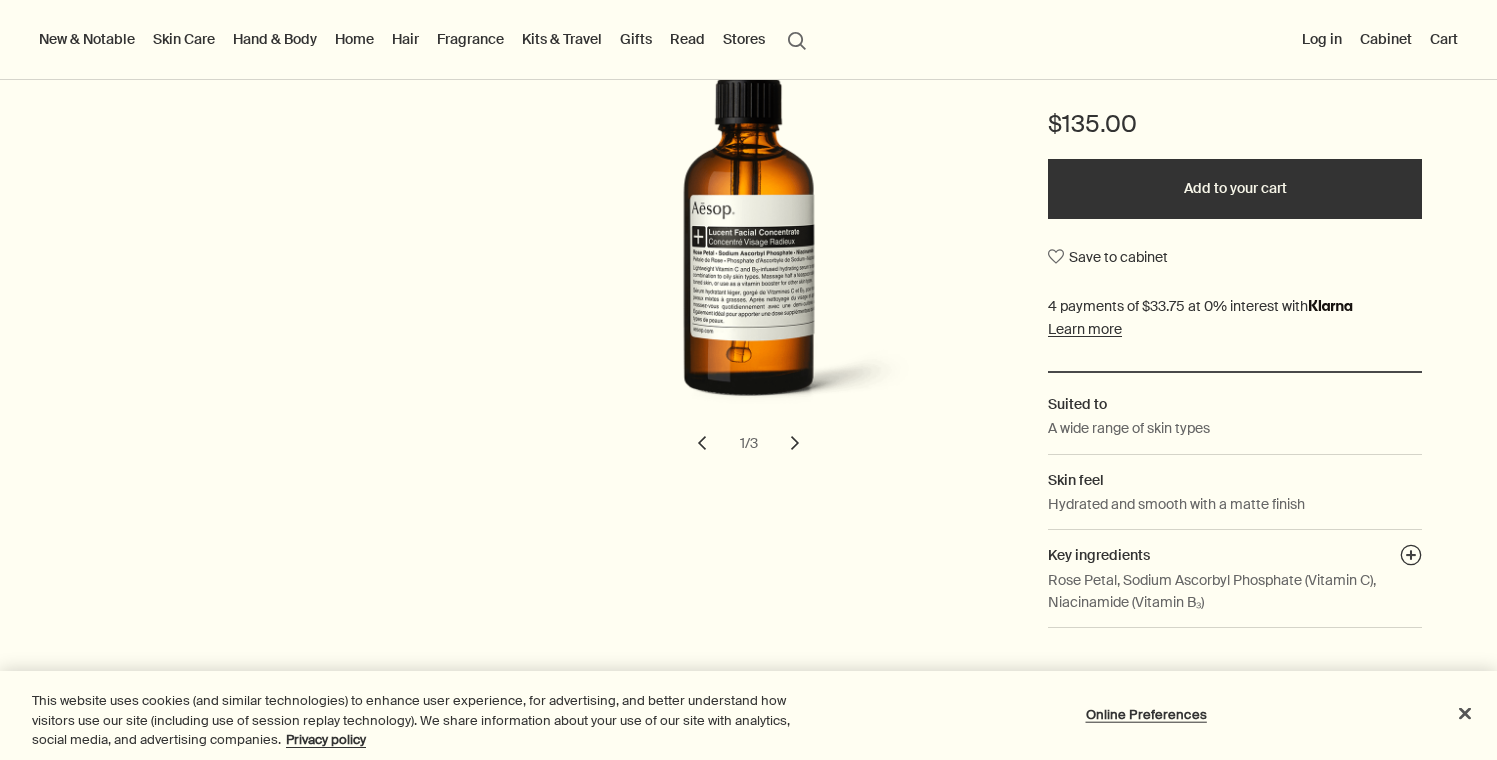 click on "chevron" at bounding box center (795, 443) 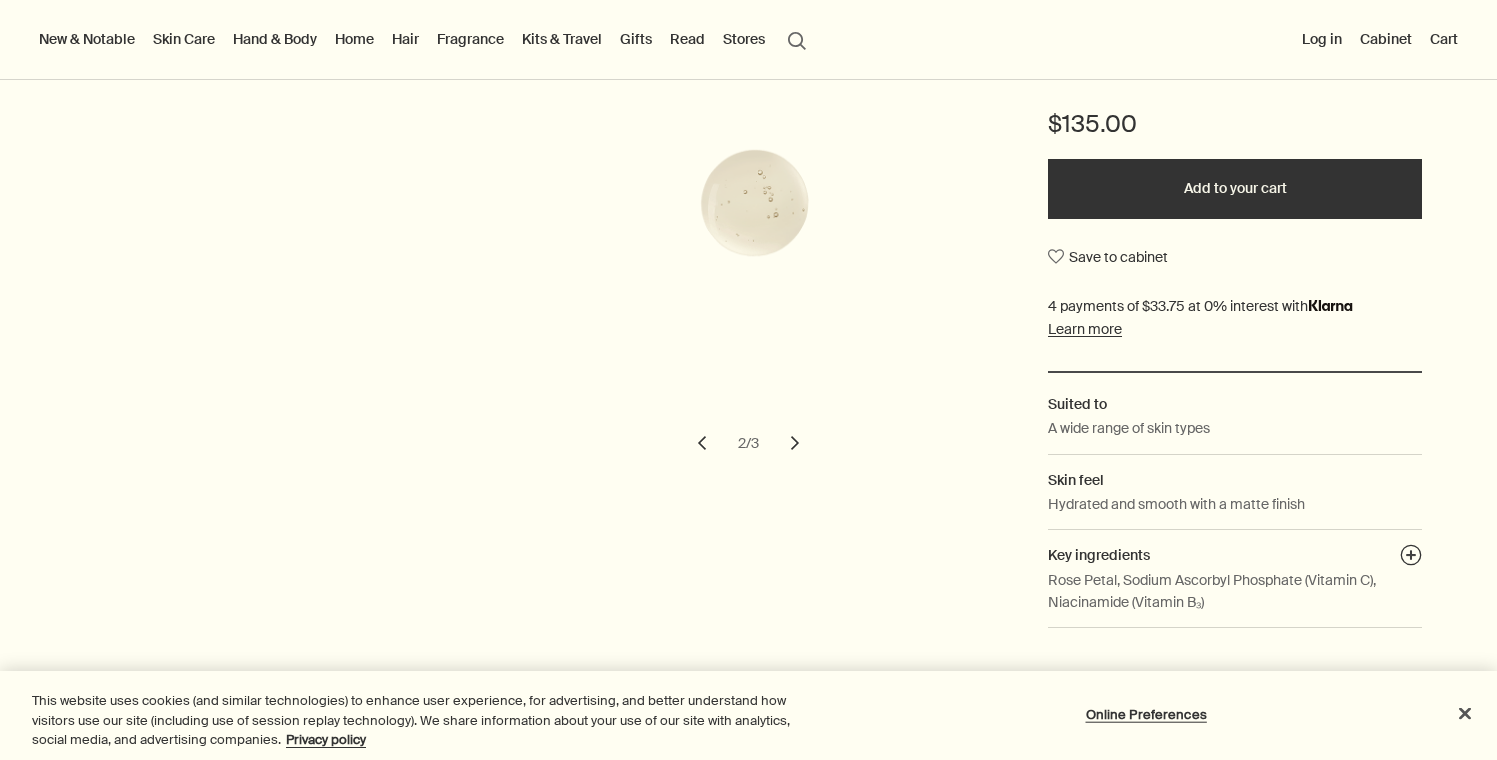click on "chevron" at bounding box center [795, 443] 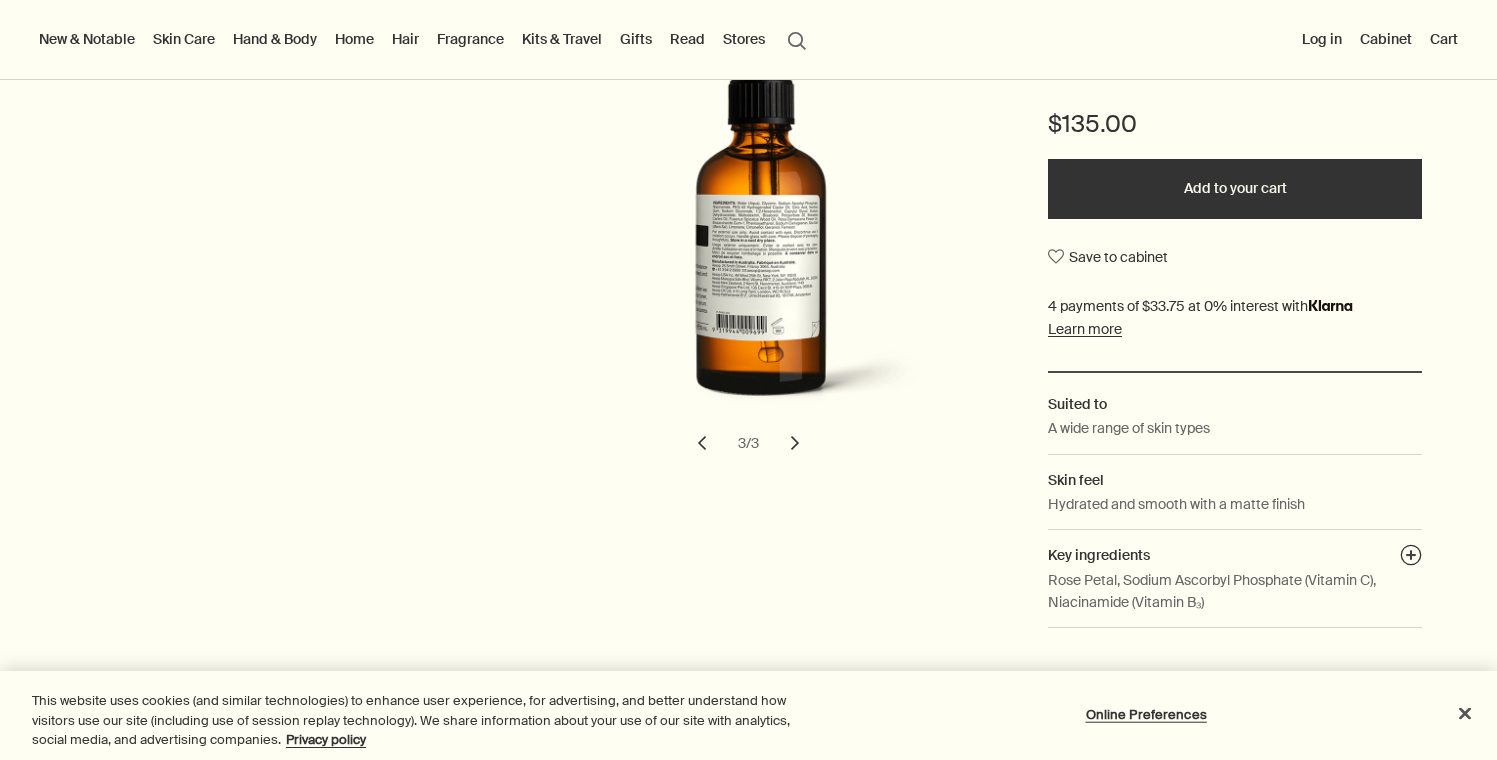 click on "chevron" at bounding box center (795, 443) 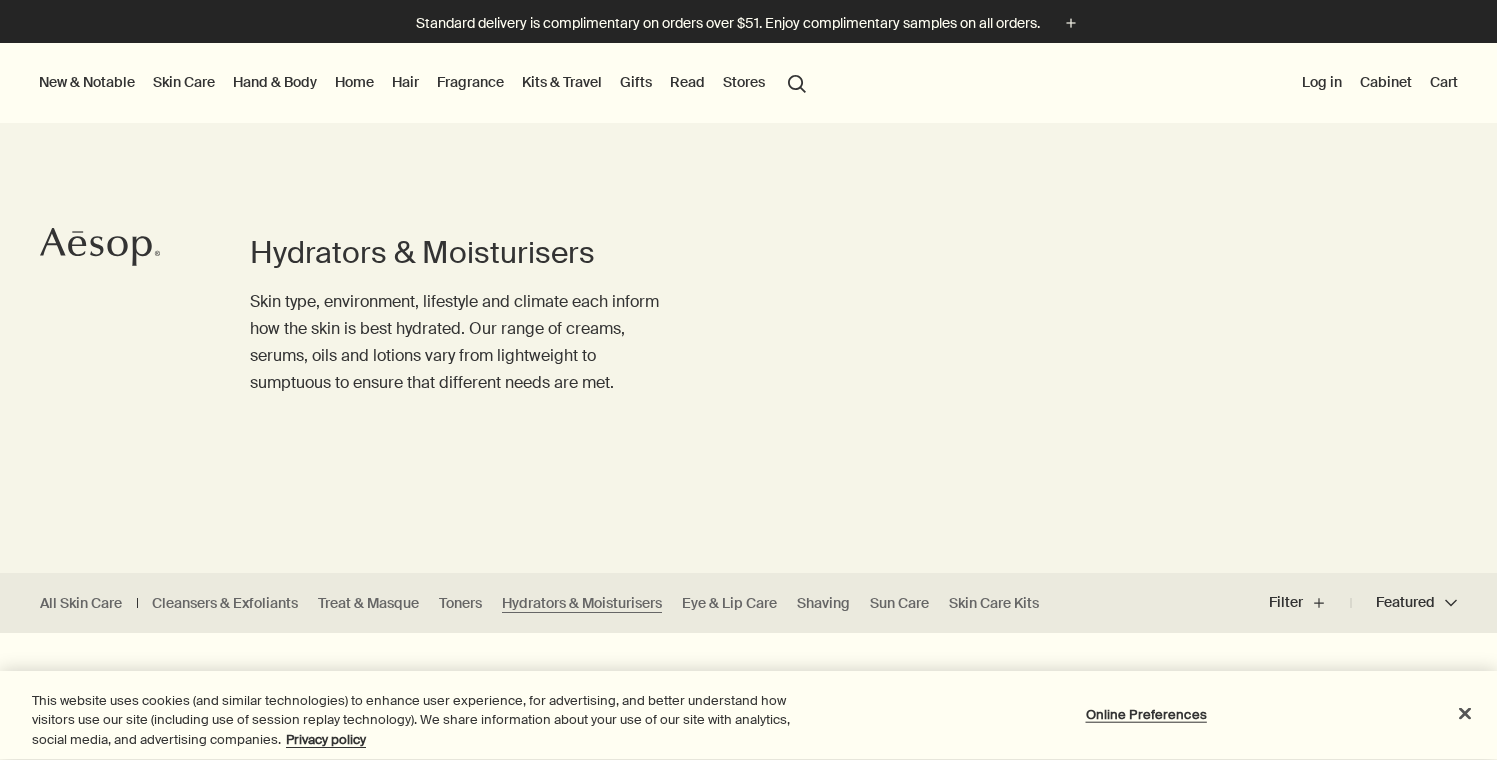 scroll, scrollTop: 0, scrollLeft: 0, axis: both 